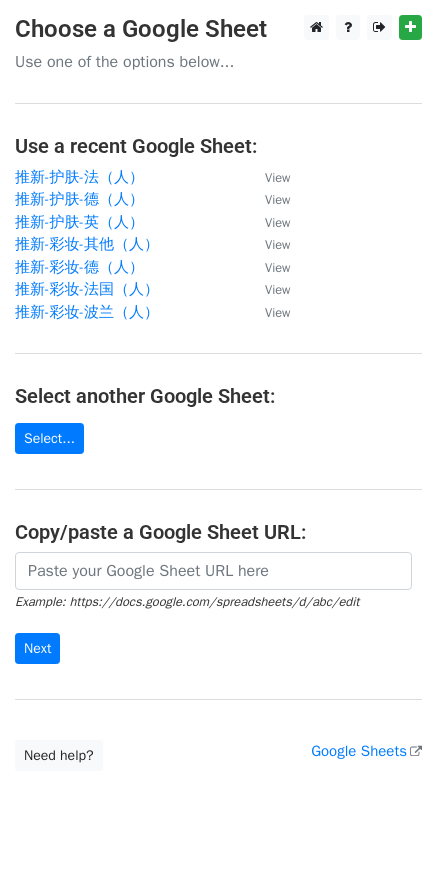 scroll, scrollTop: 0, scrollLeft: 0, axis: both 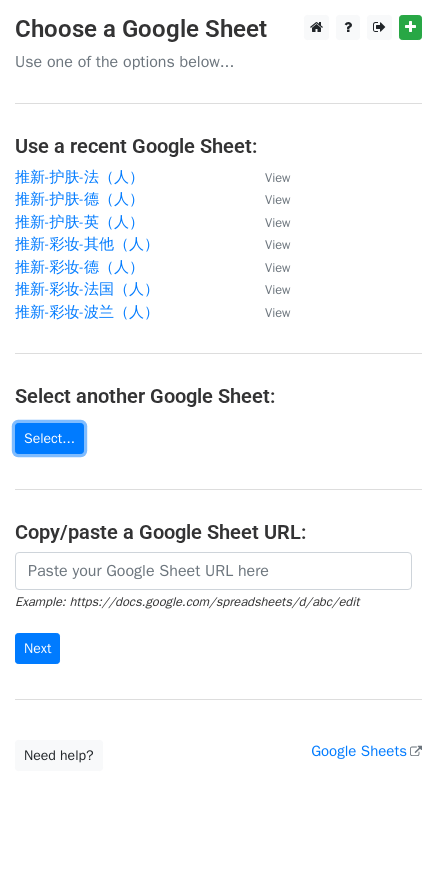 click on "Select..." at bounding box center [49, 438] 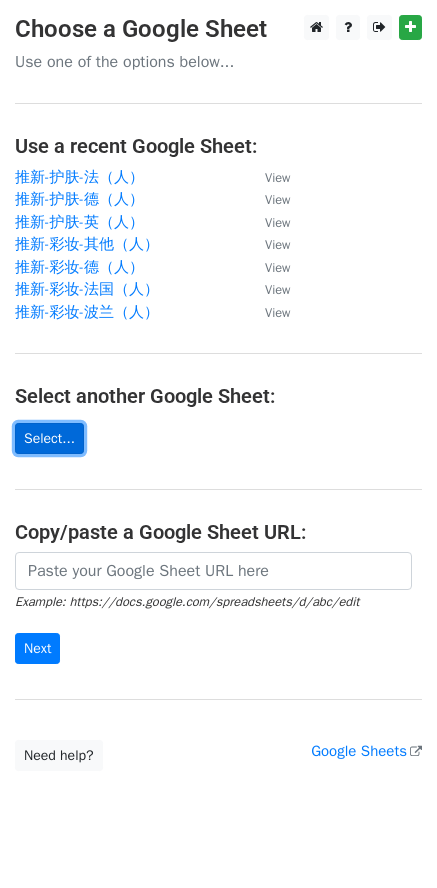 click on "Select..." at bounding box center (49, 438) 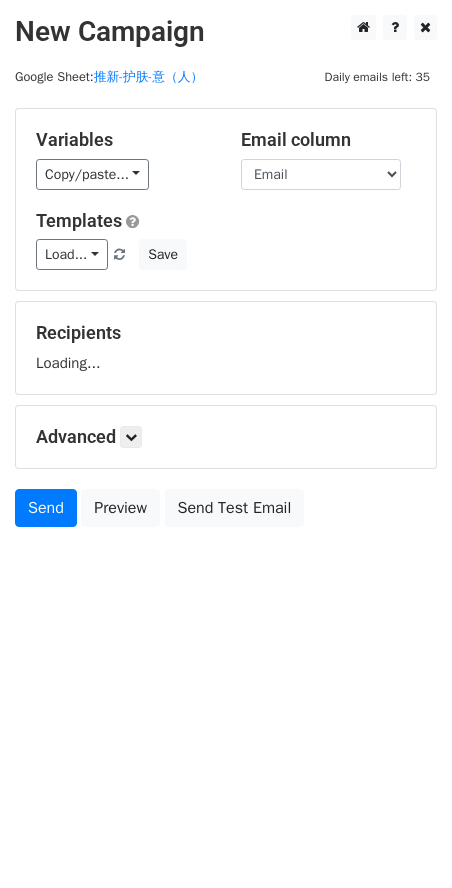 scroll, scrollTop: 0, scrollLeft: 0, axis: both 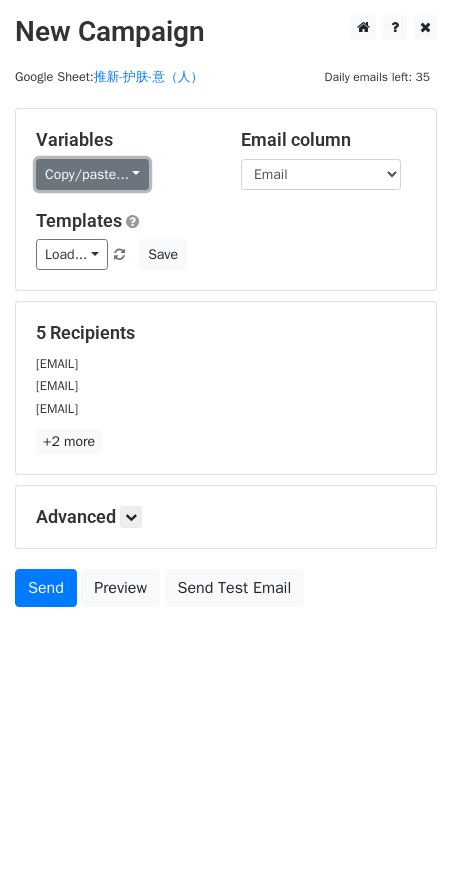 click on "Copy/paste..." at bounding box center (92, 174) 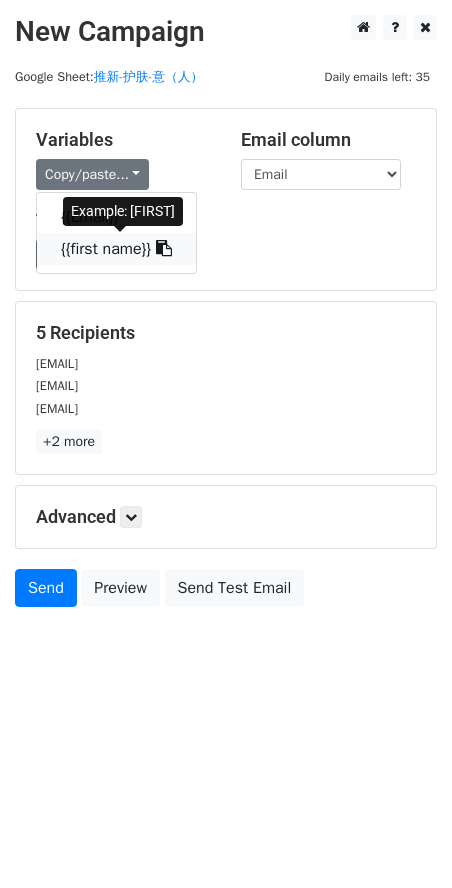 drag, startPoint x: 117, startPoint y: 243, endPoint x: 26, endPoint y: 247, distance: 91.08787 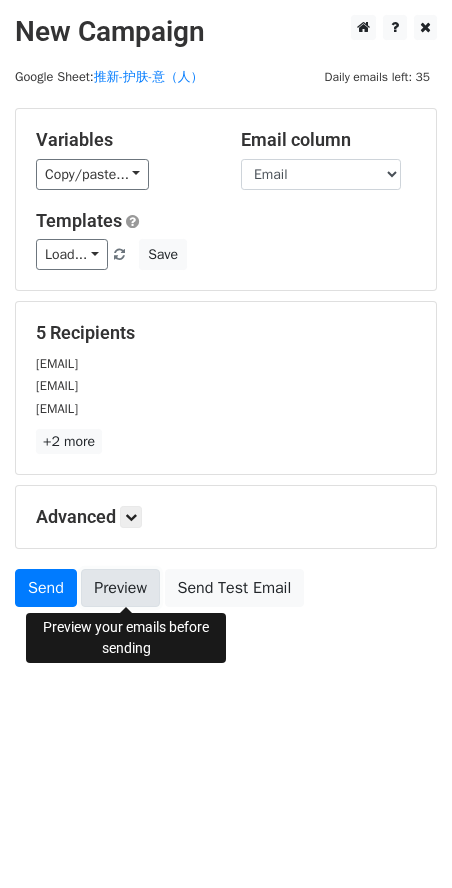 click on "Preview" at bounding box center (120, 588) 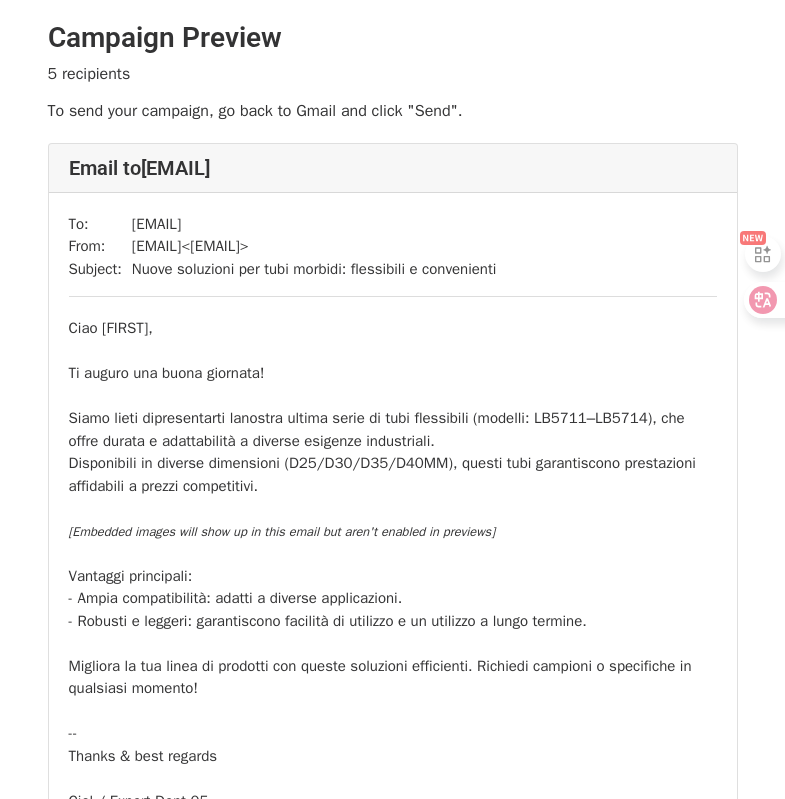 scroll, scrollTop: 0, scrollLeft: 0, axis: both 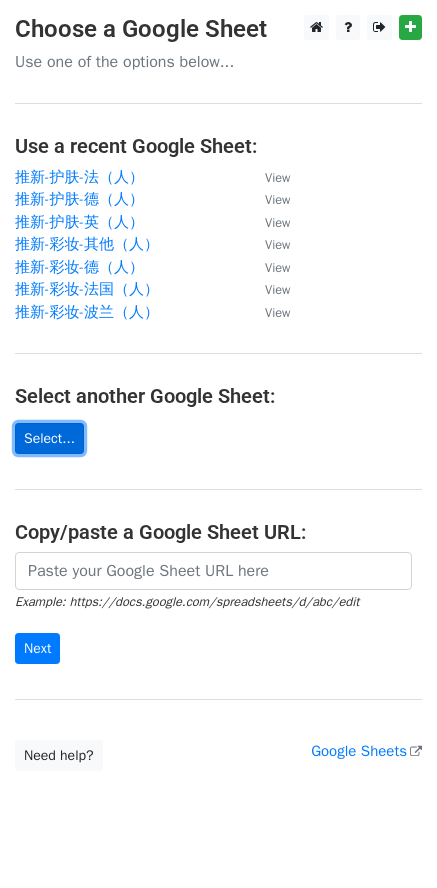 click on "Select..." at bounding box center [49, 438] 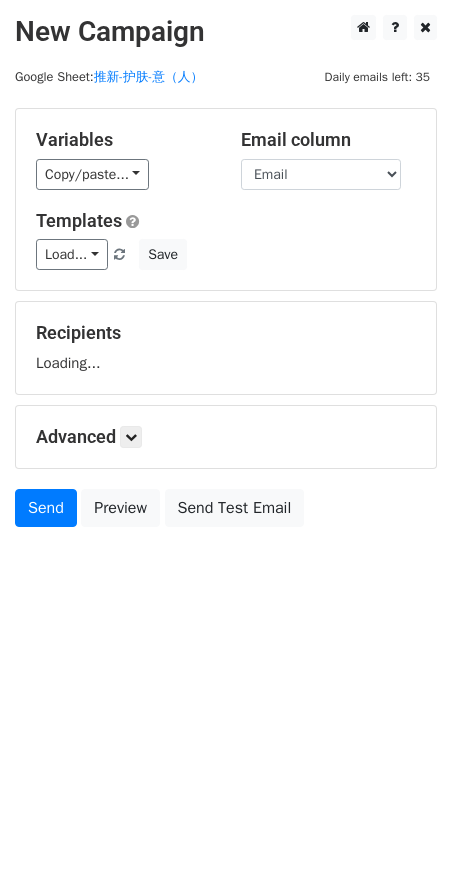 scroll, scrollTop: 0, scrollLeft: 0, axis: both 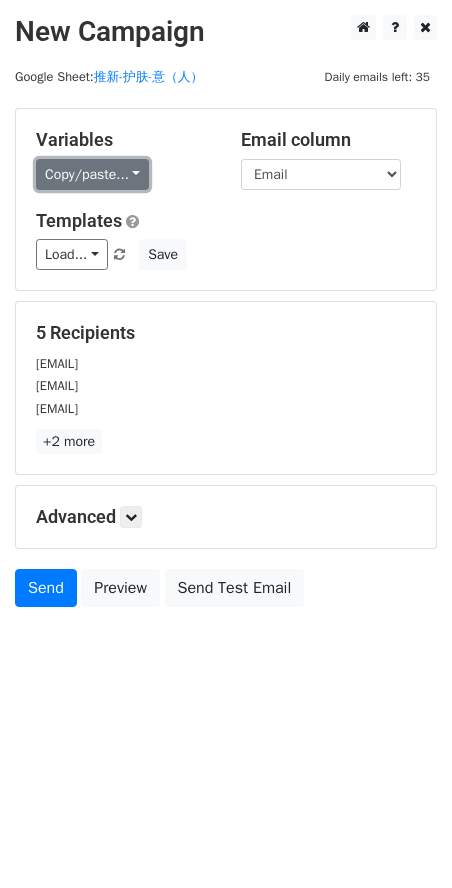 click on "Copy/paste..." at bounding box center (92, 174) 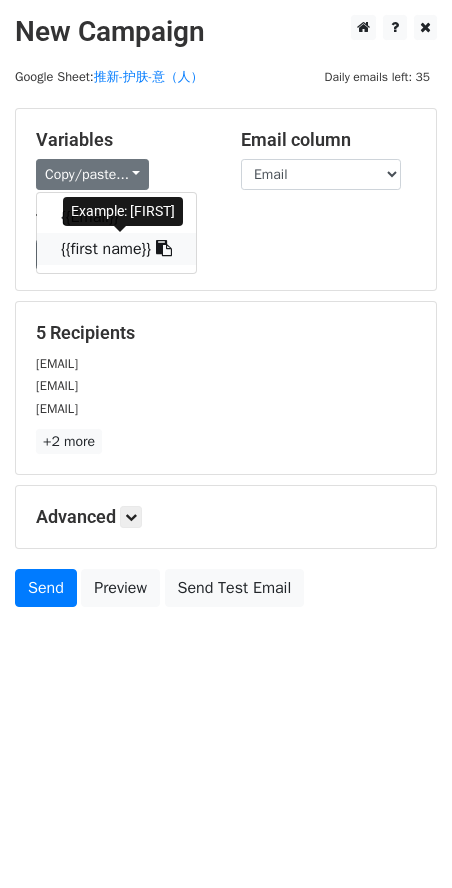 click on "{{first name}}" at bounding box center (116, 249) 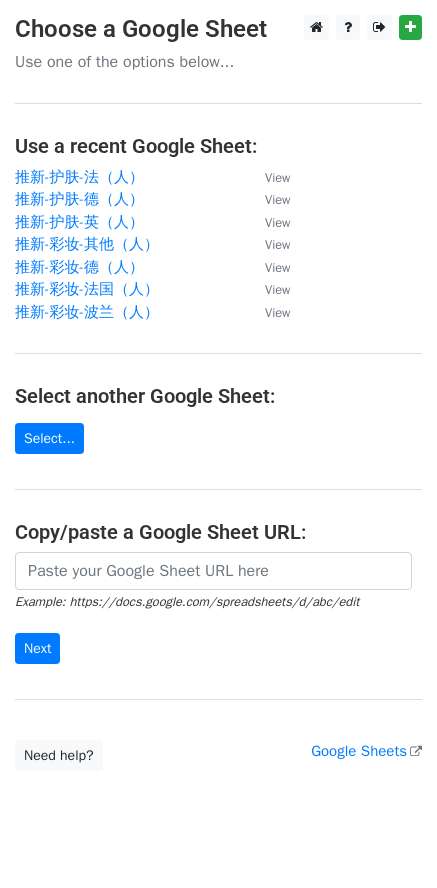 scroll, scrollTop: 0, scrollLeft: 0, axis: both 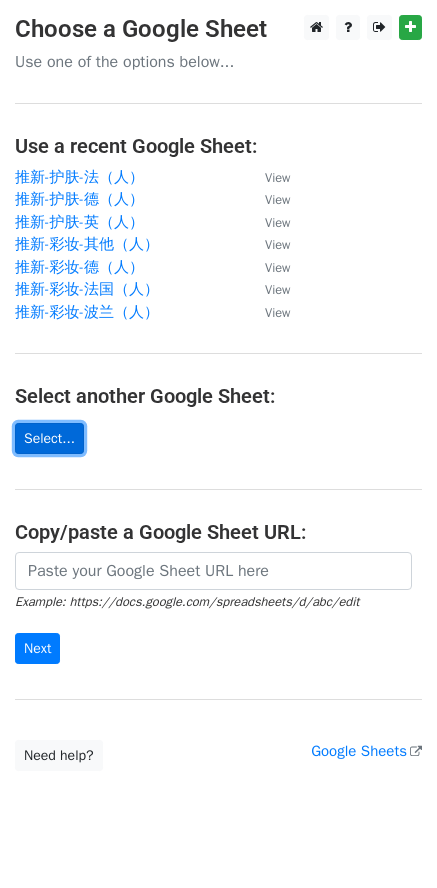click on "Select..." at bounding box center [49, 438] 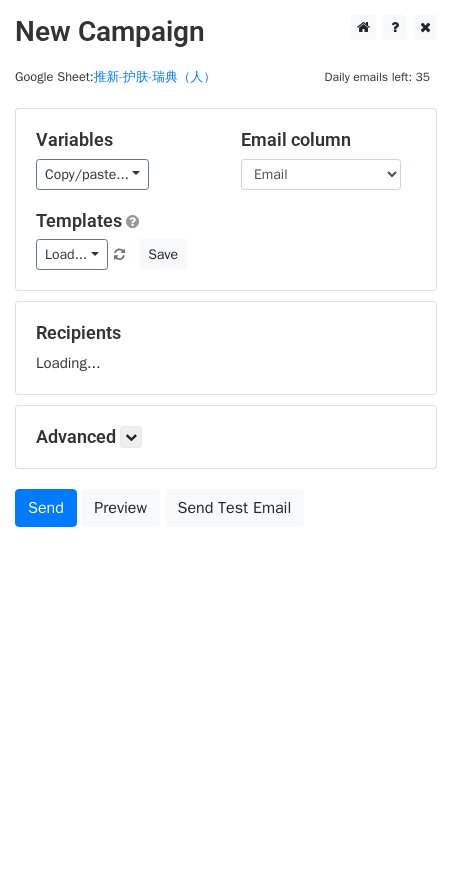 scroll, scrollTop: 0, scrollLeft: 0, axis: both 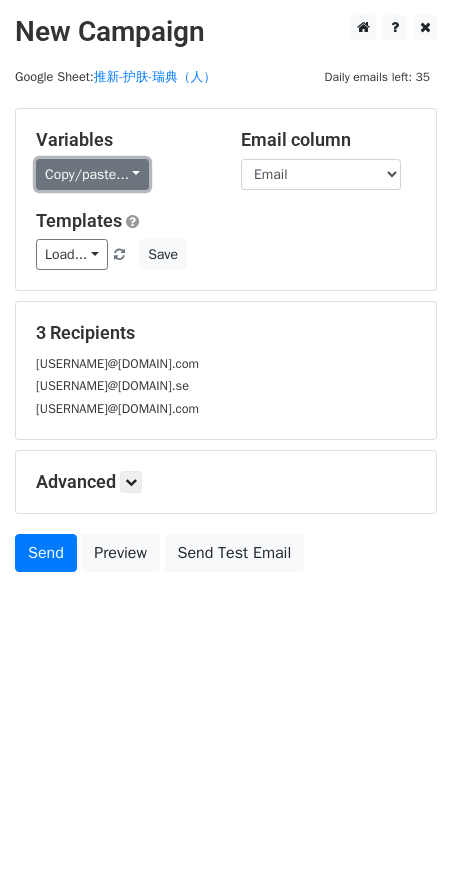 click on "Copy/paste..." at bounding box center (92, 174) 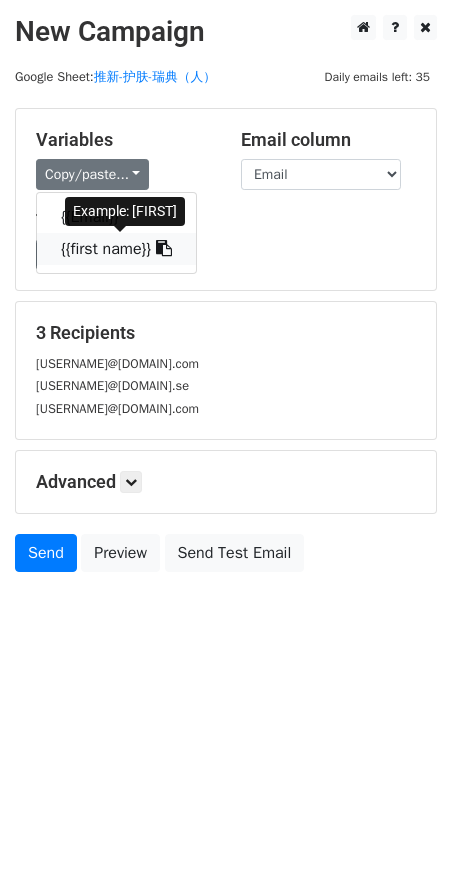 click on "{{first name}}" at bounding box center (116, 249) 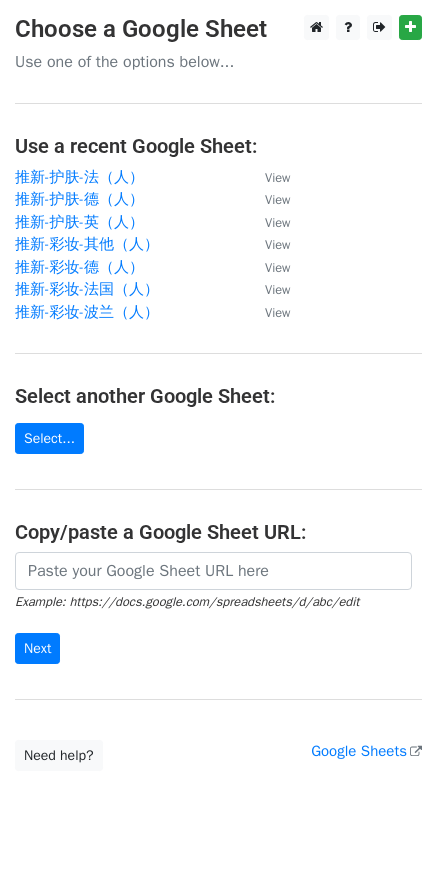 scroll, scrollTop: 0, scrollLeft: 0, axis: both 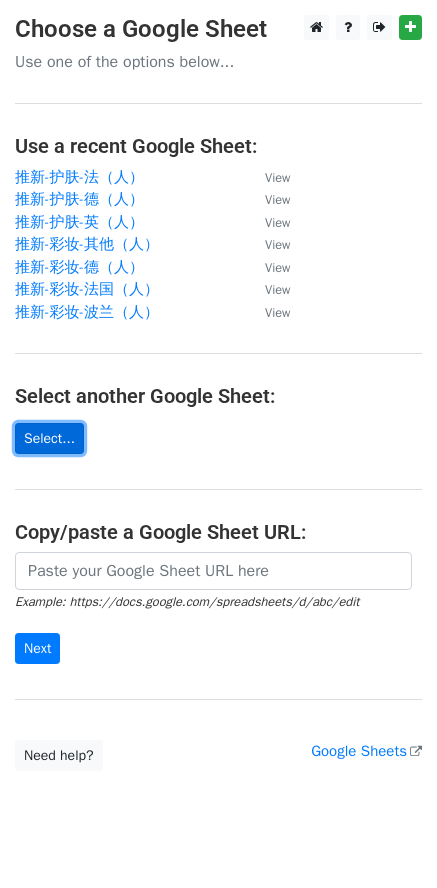 click on "Select..." at bounding box center [49, 438] 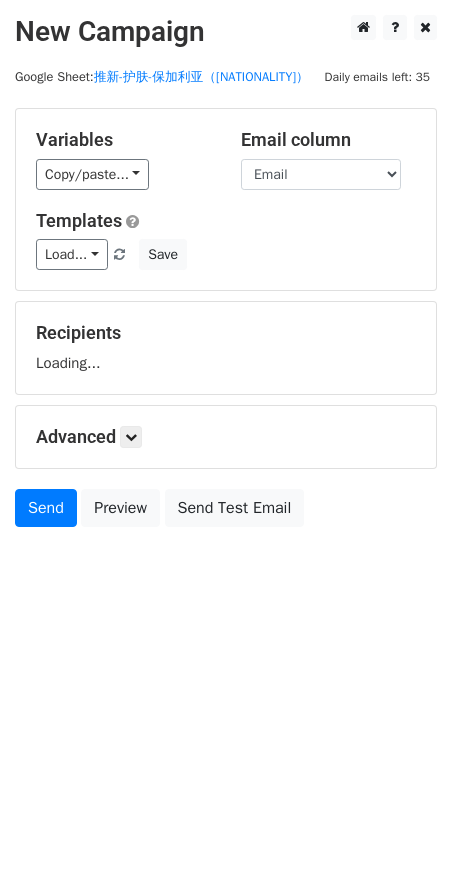 scroll, scrollTop: 0, scrollLeft: 0, axis: both 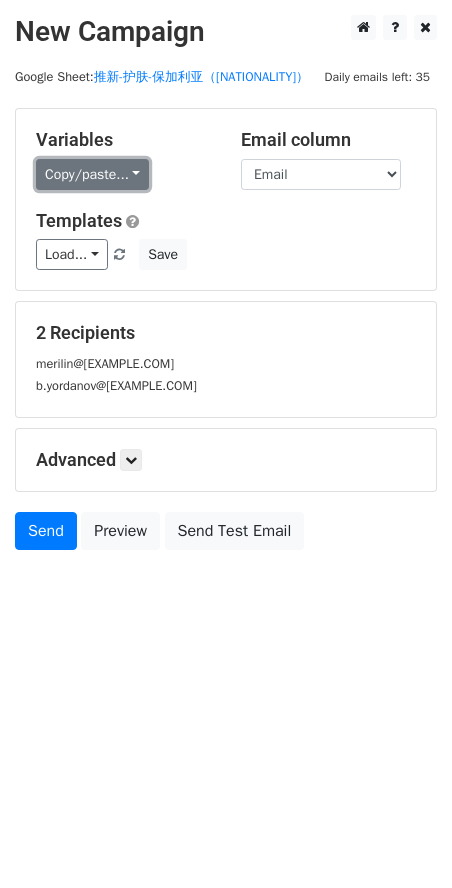 click on "Copy/paste..." at bounding box center (92, 174) 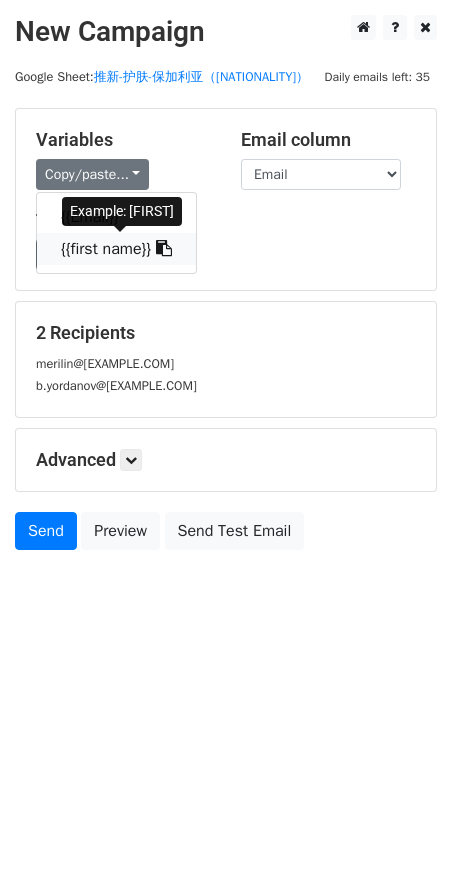 click on "{{first name}}" at bounding box center (116, 249) 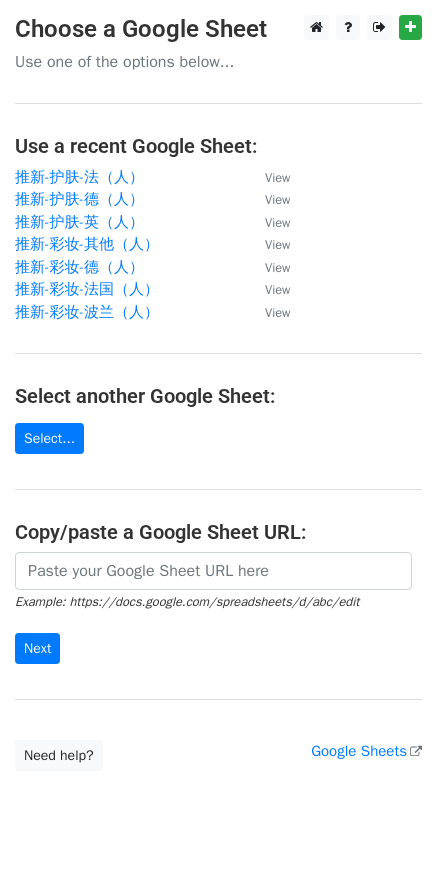 scroll, scrollTop: 0, scrollLeft: 0, axis: both 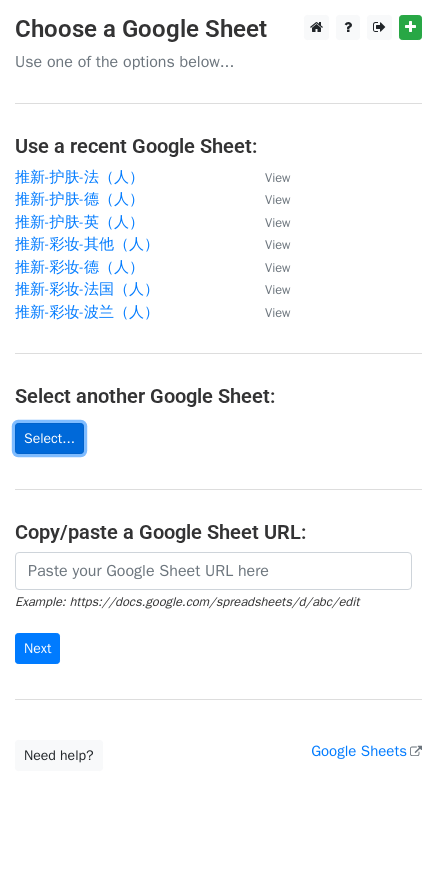 click on "Select..." at bounding box center (49, 438) 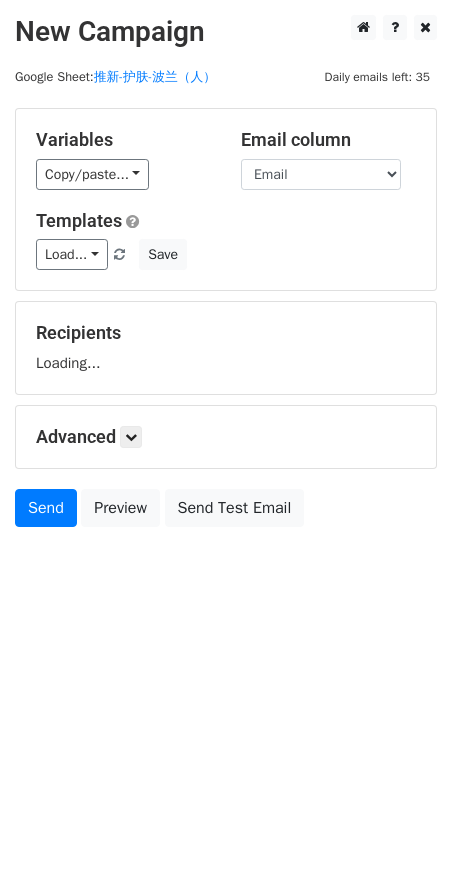 scroll, scrollTop: 0, scrollLeft: 0, axis: both 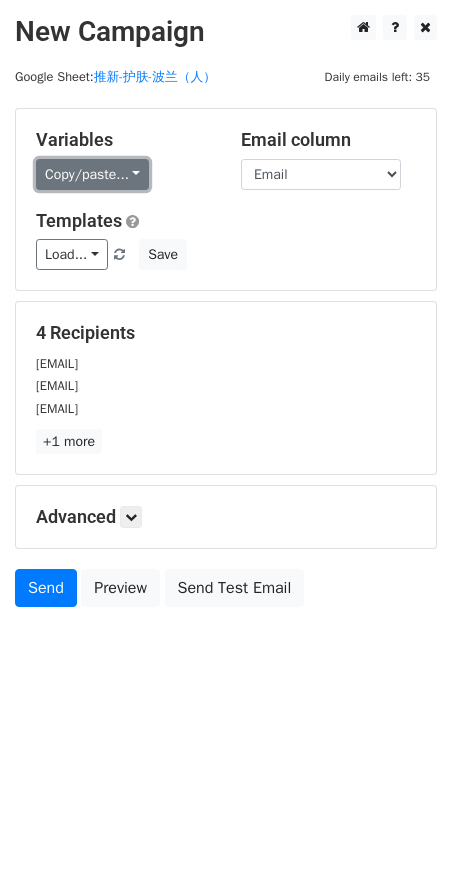 click on "Copy/paste..." at bounding box center [92, 174] 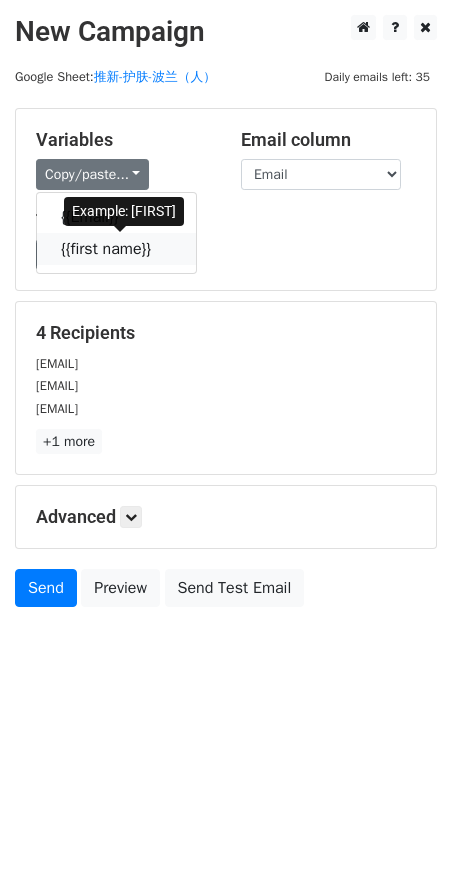 drag, startPoint x: 121, startPoint y: 246, endPoint x: 18, endPoint y: 243, distance: 103.04368 